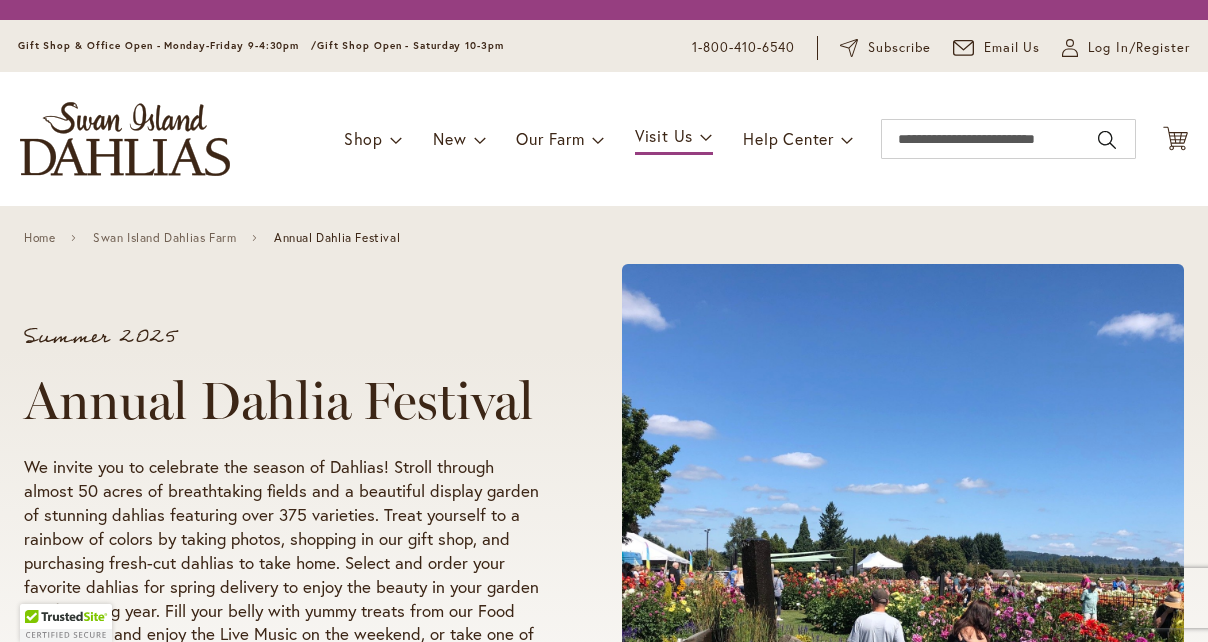 scroll, scrollTop: 0, scrollLeft: 0, axis: both 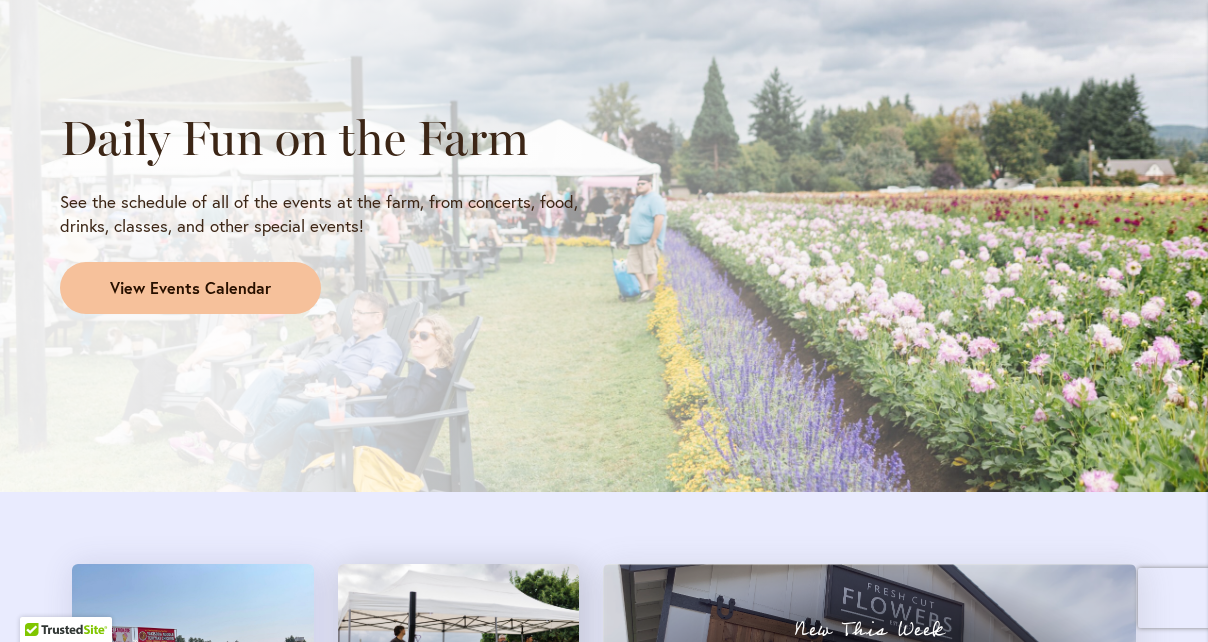 click on "View Events Calendar" at bounding box center (190, 288) 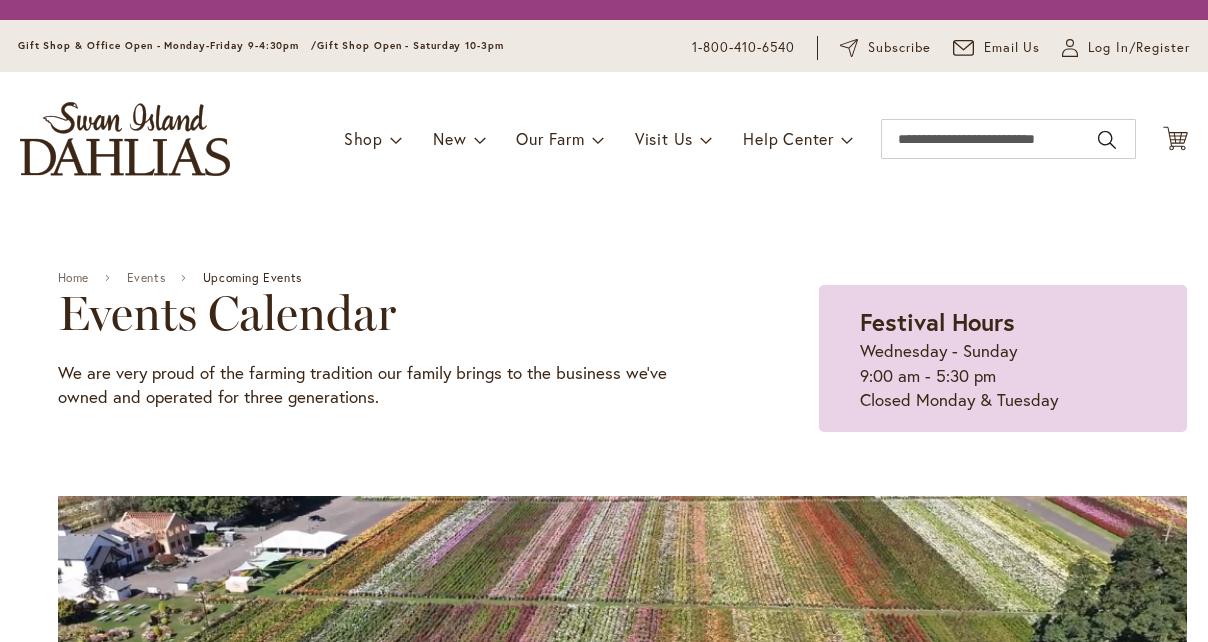 scroll, scrollTop: 0, scrollLeft: 0, axis: both 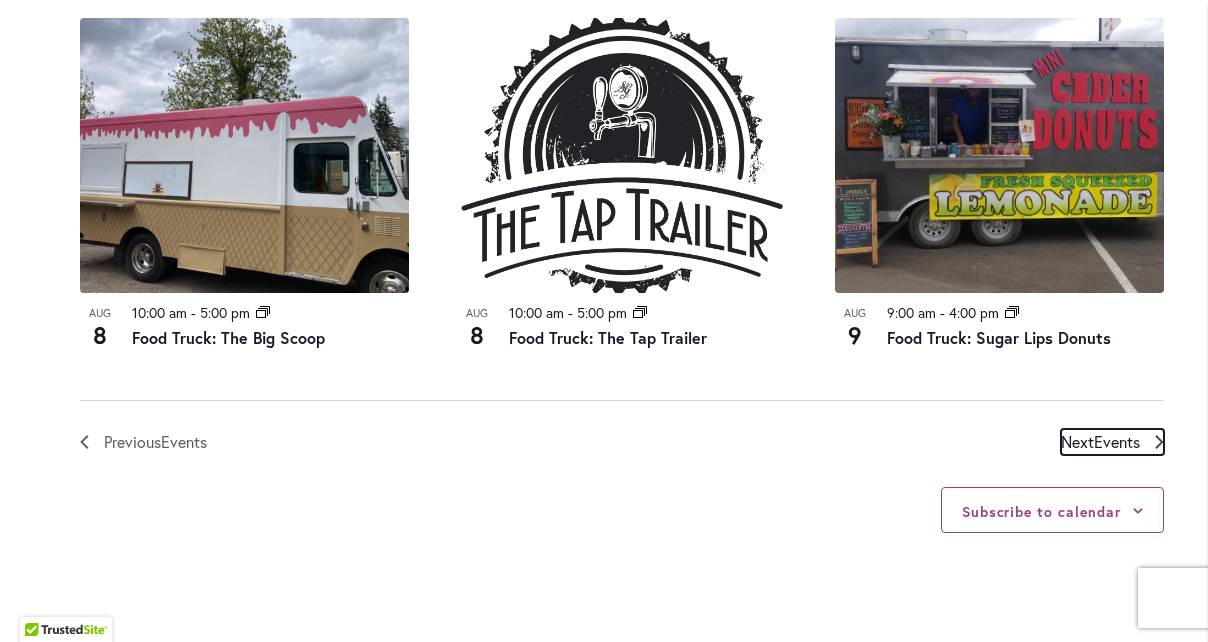 click on "Events" at bounding box center [1117, 441] 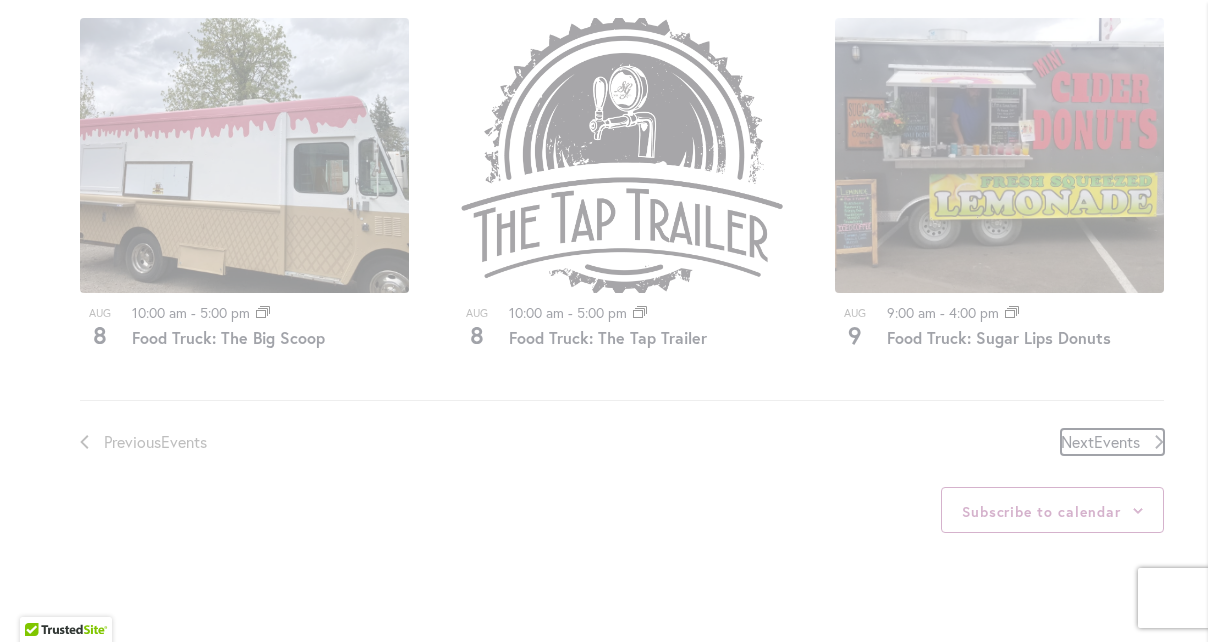 scroll, scrollTop: 946, scrollLeft: 0, axis: vertical 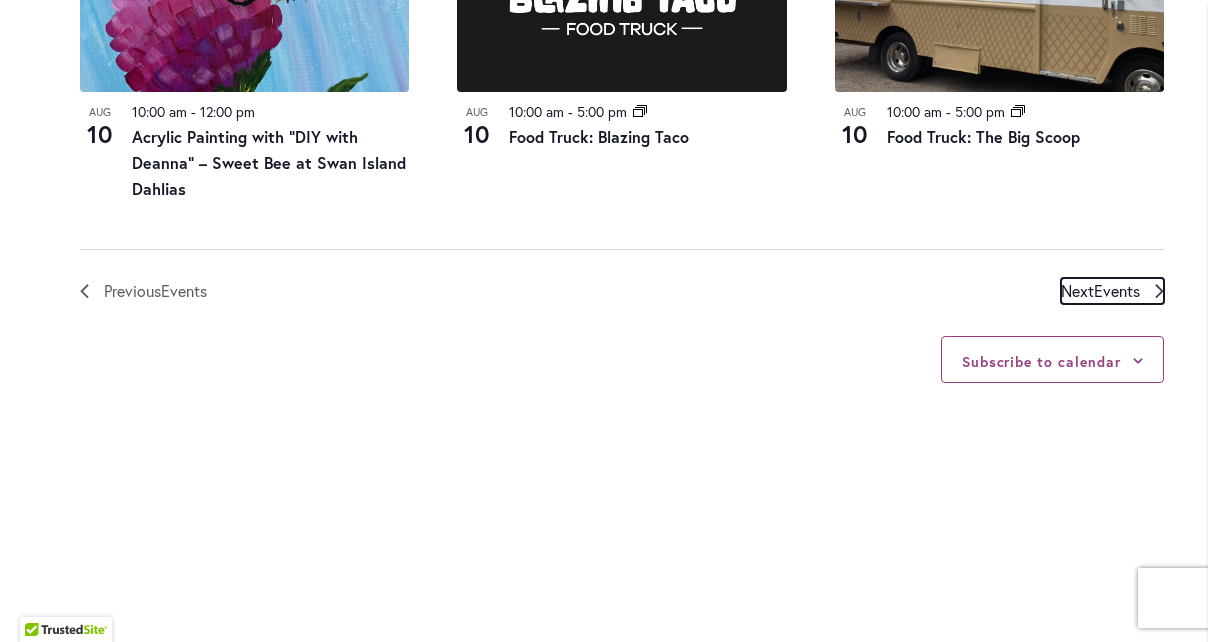 click on "Events" at bounding box center (1117, 290) 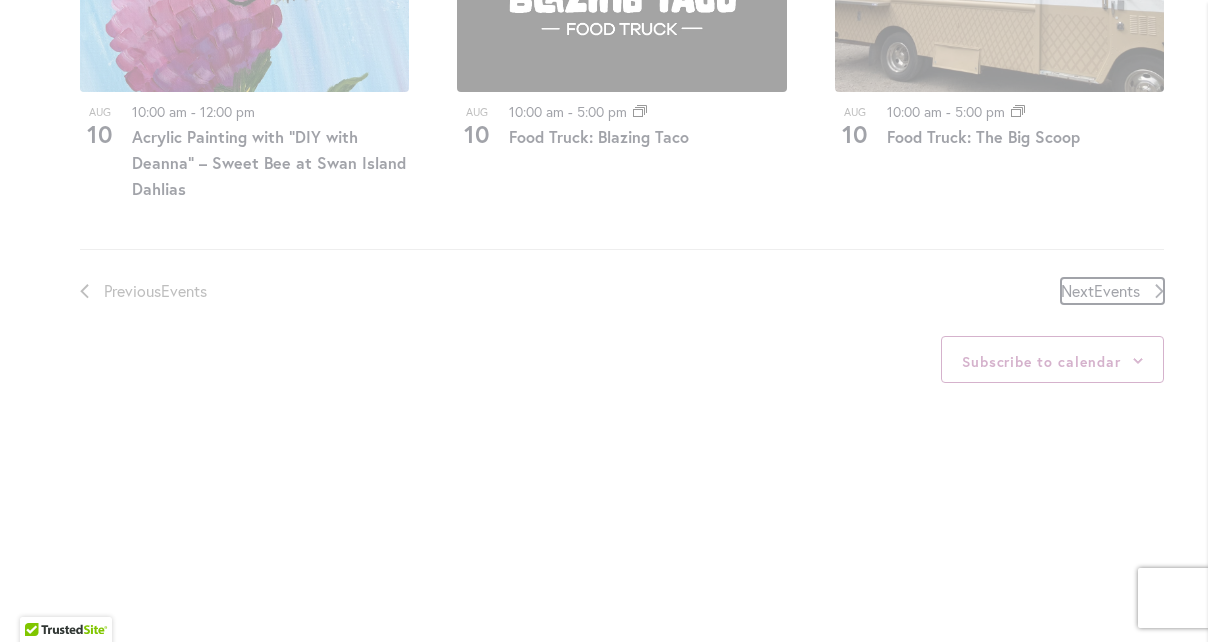 scroll, scrollTop: 946, scrollLeft: 0, axis: vertical 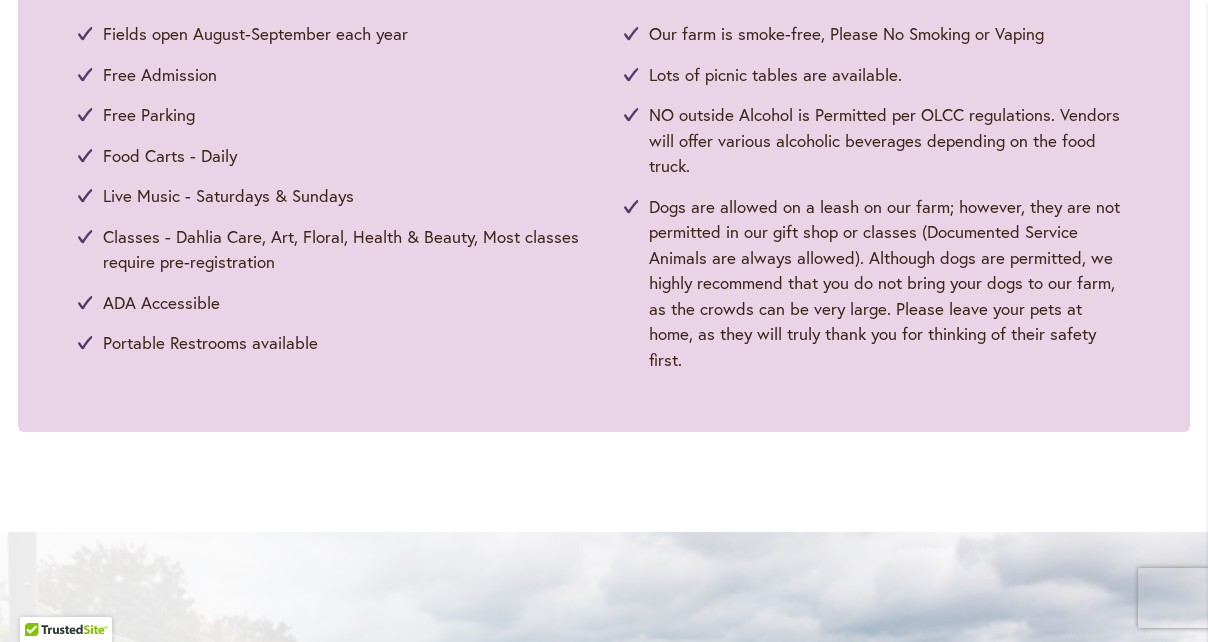 click on "Classes - Dahlia Care, Art, Floral, Health & Beauty, Most classes require pre-registration" at bounding box center (343, 249) 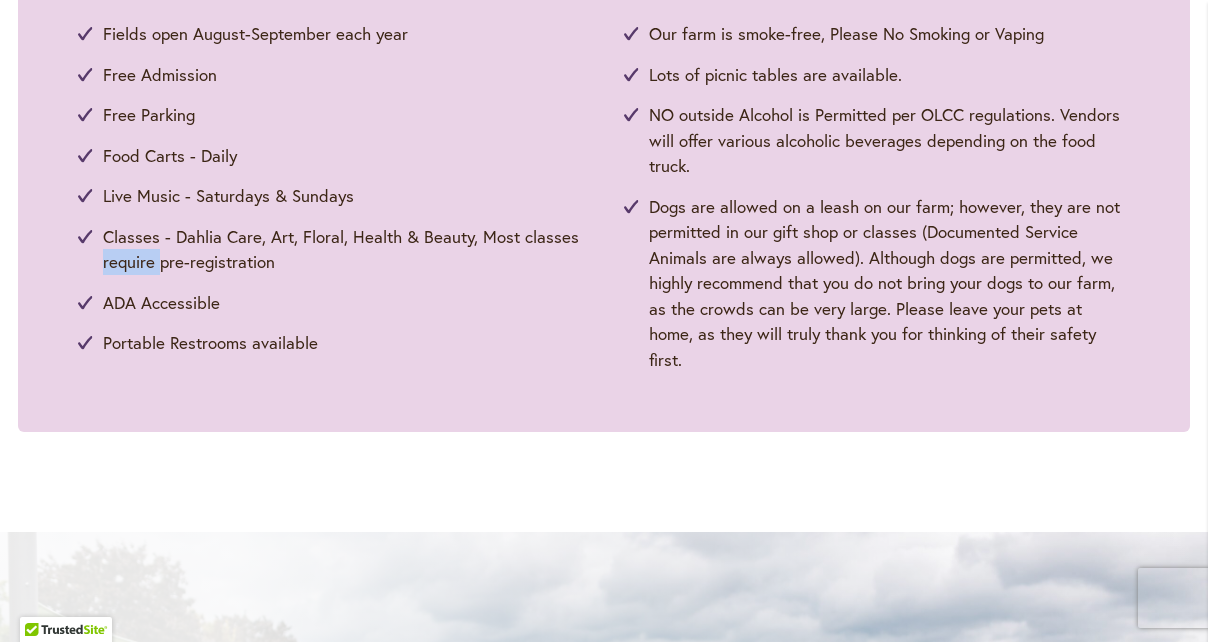 click on "Classes - Dahlia Care, Art, Floral, Health & Beauty, Most classes require pre-registration" at bounding box center (343, 249) 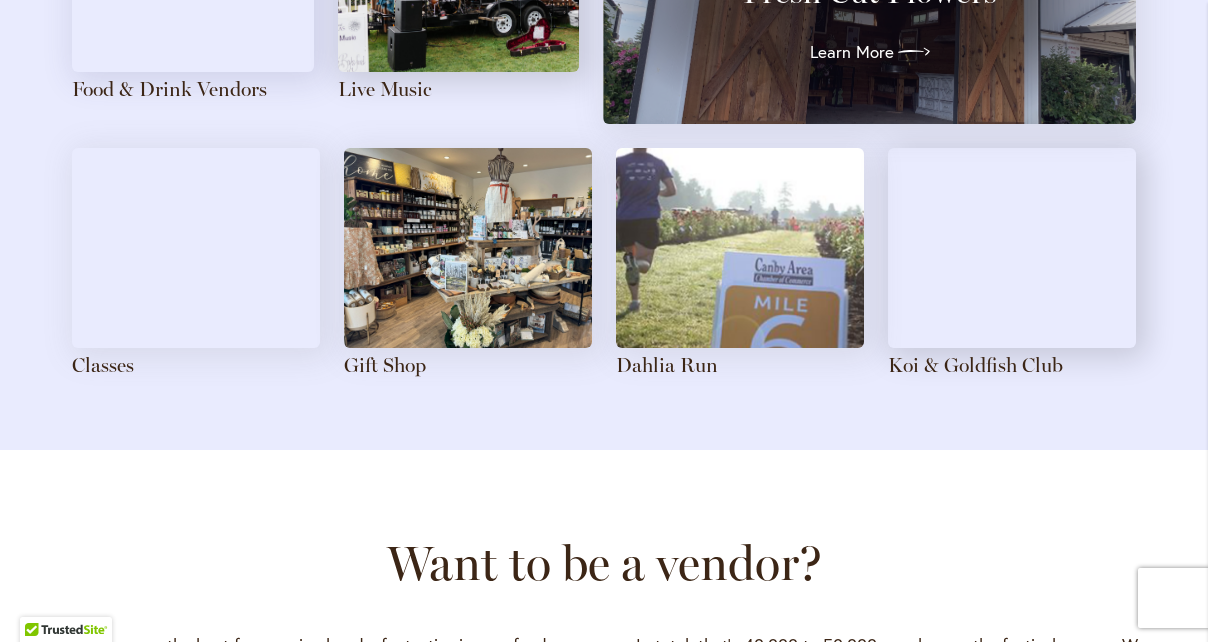 scroll, scrollTop: 2435, scrollLeft: 0, axis: vertical 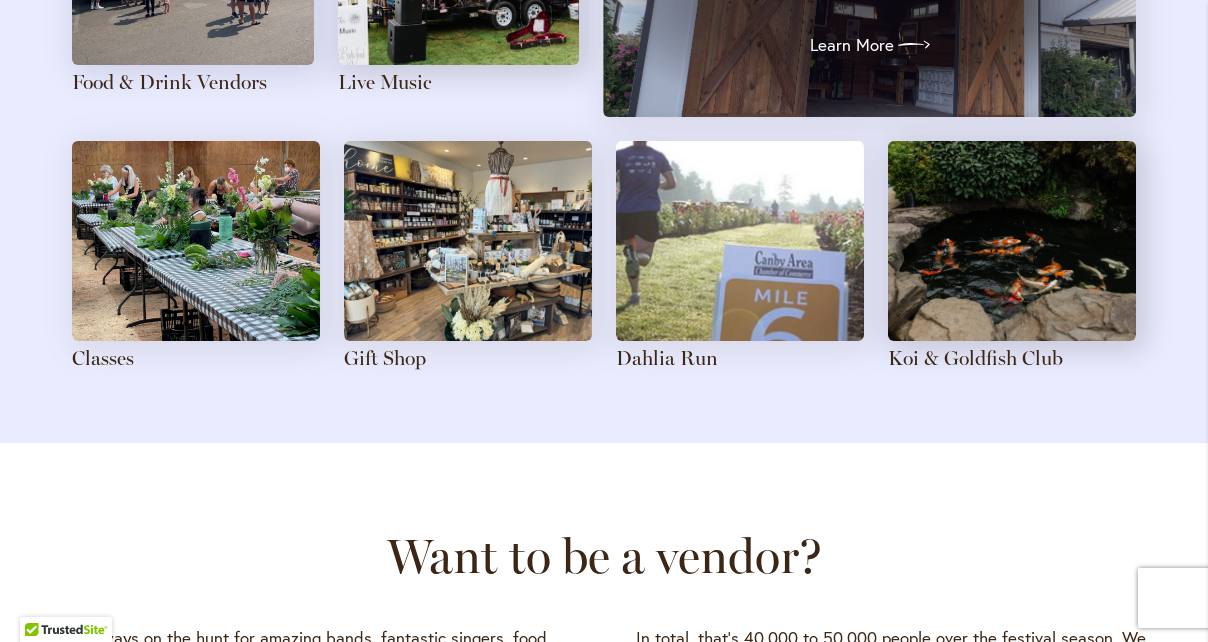 click at bounding box center (196, 241) 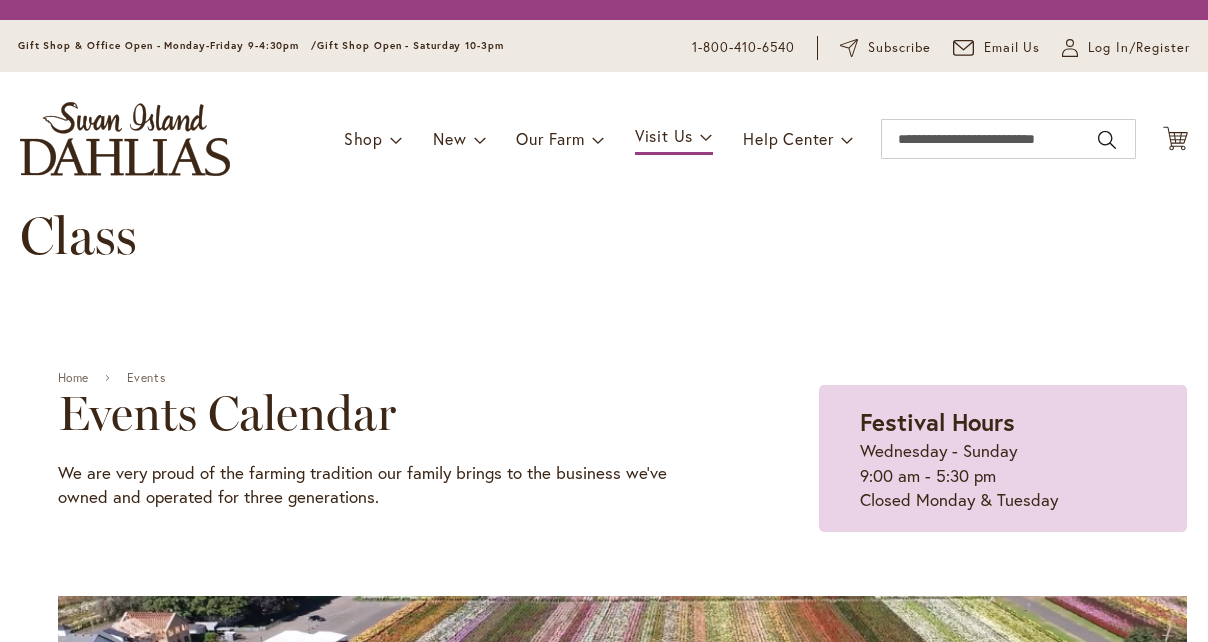 scroll, scrollTop: 0, scrollLeft: 0, axis: both 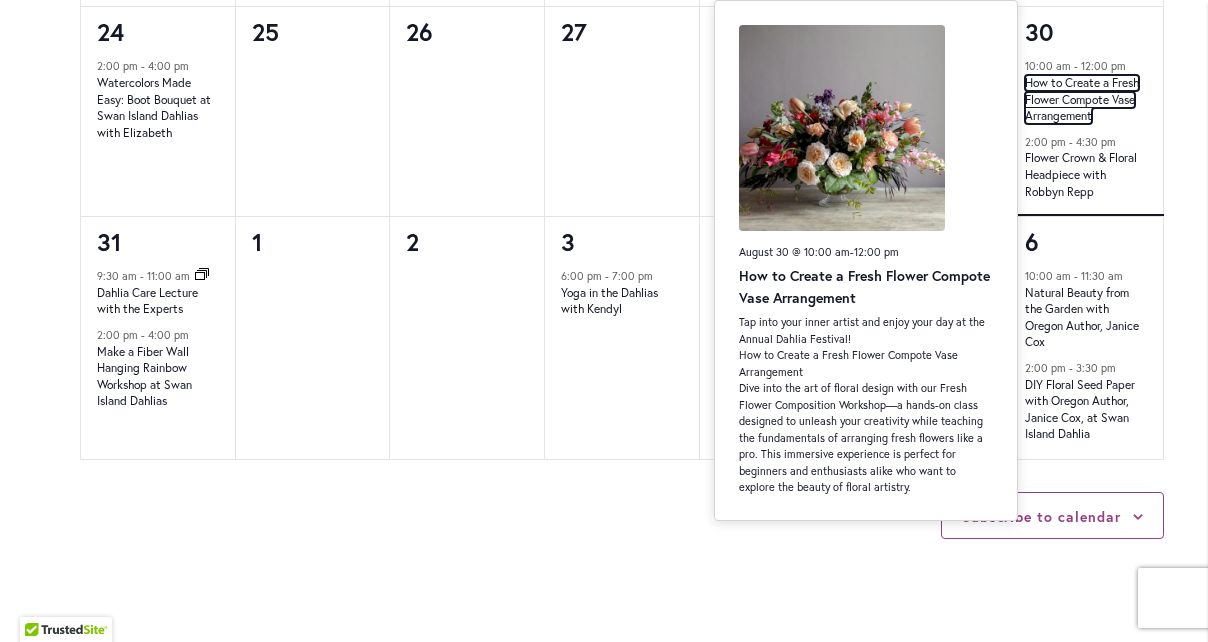 click on "How to Create a Fresh Flower Compote Vase Arrangement" at bounding box center (1082, 99) 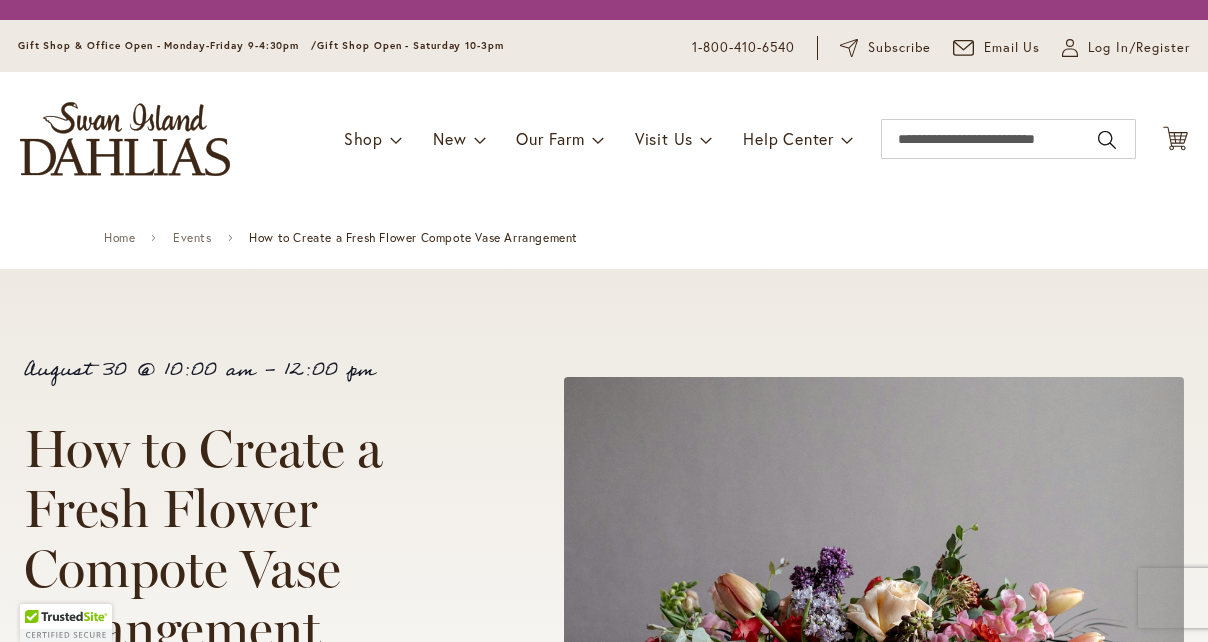scroll, scrollTop: 0, scrollLeft: 0, axis: both 